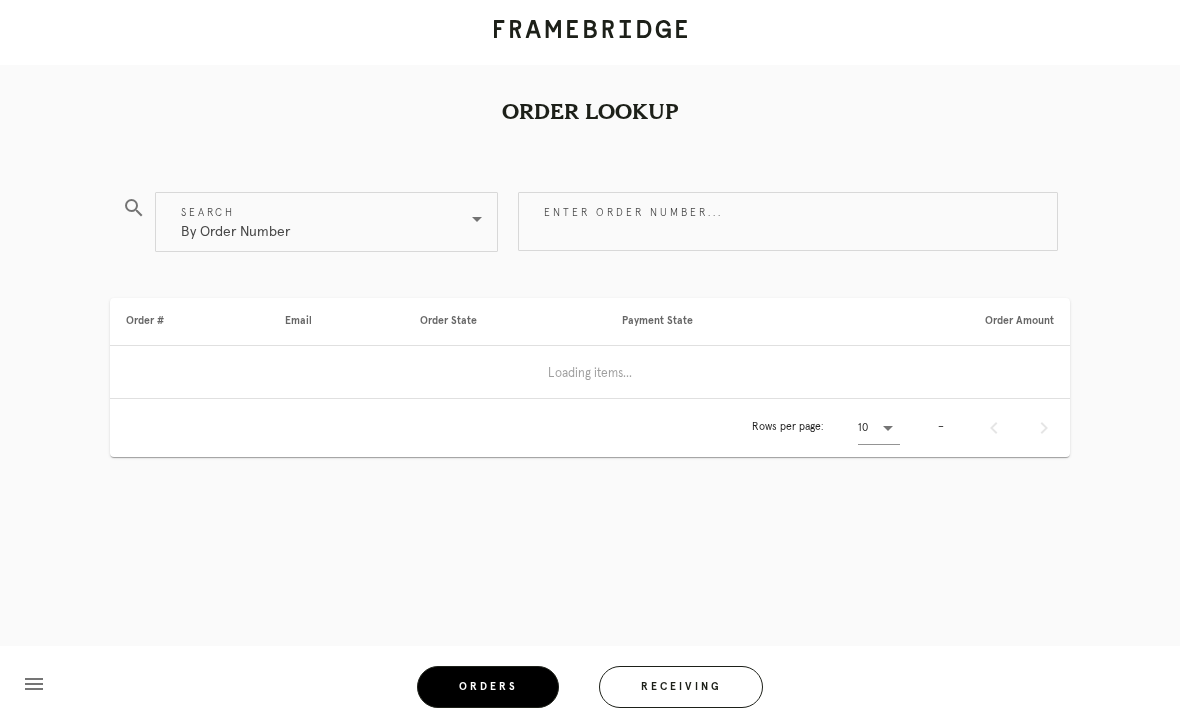 scroll, scrollTop: 0, scrollLeft: 0, axis: both 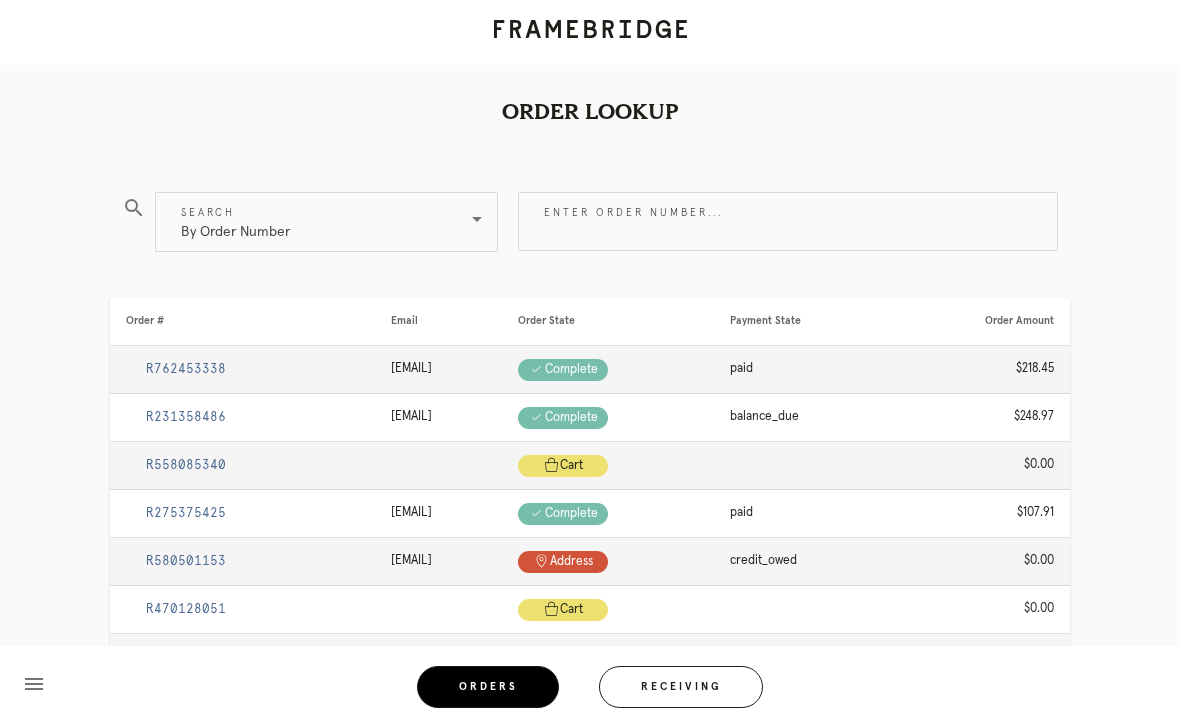 click on "Receiving" at bounding box center [681, 687] 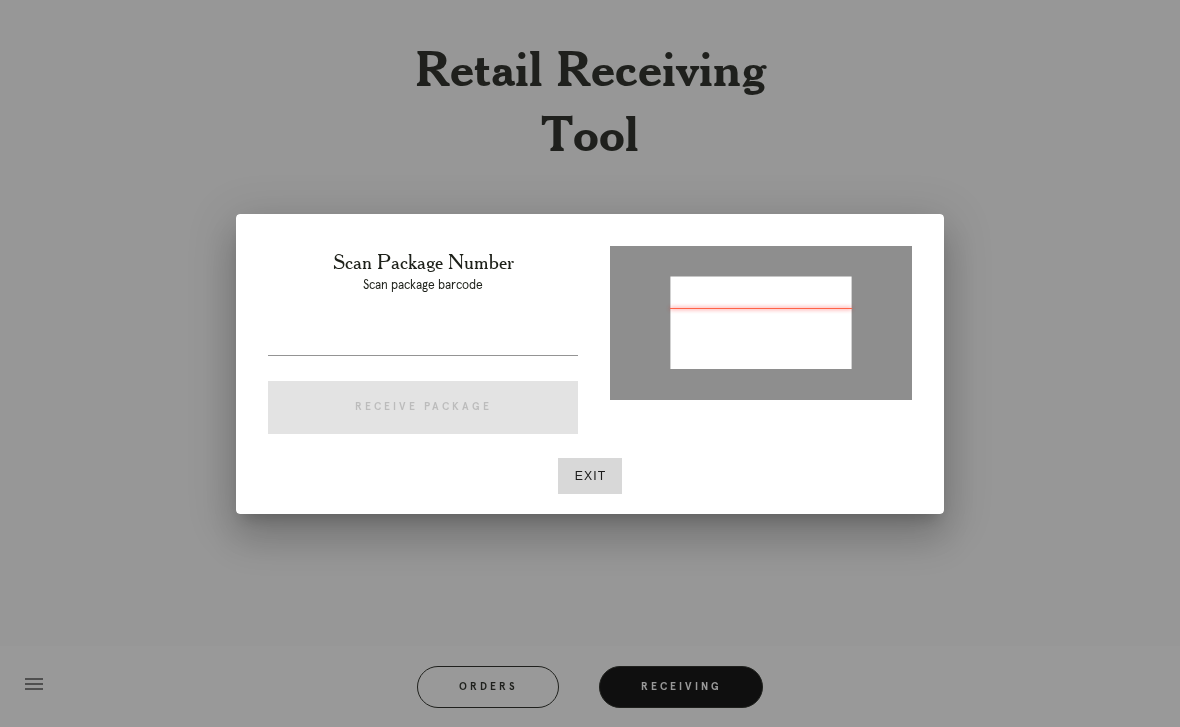 type on "P730942538837565" 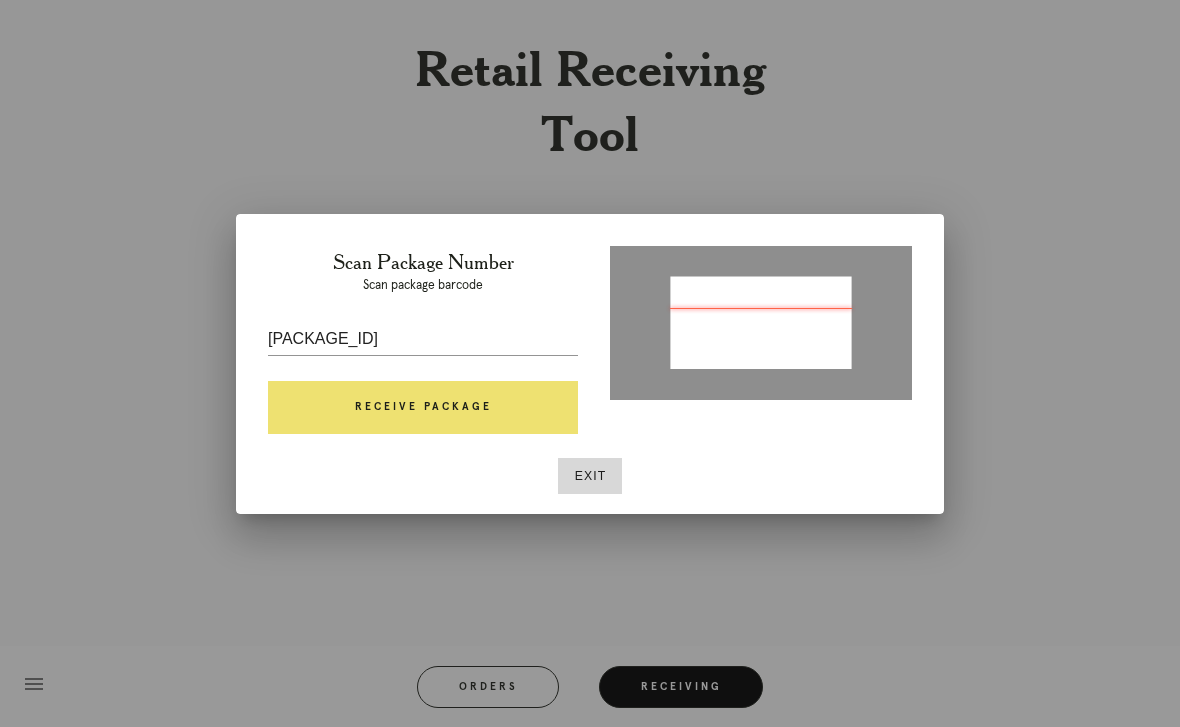 click on "Receive Package" at bounding box center [423, 408] 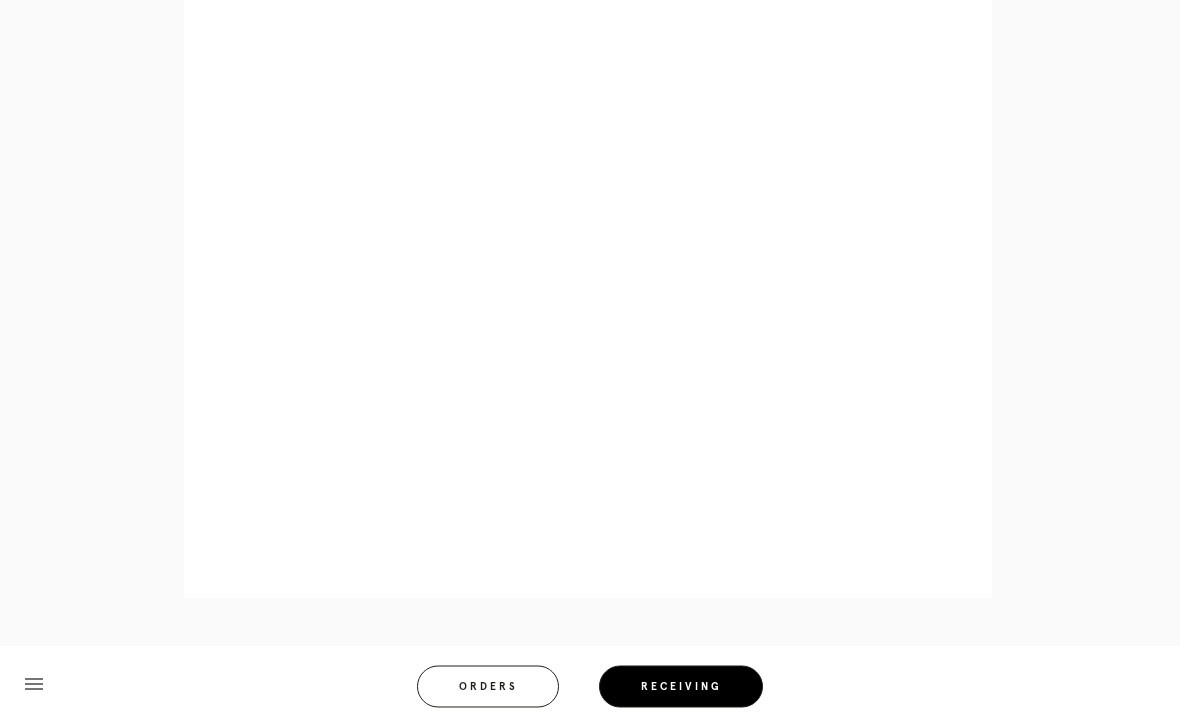 scroll, scrollTop: 983, scrollLeft: 0, axis: vertical 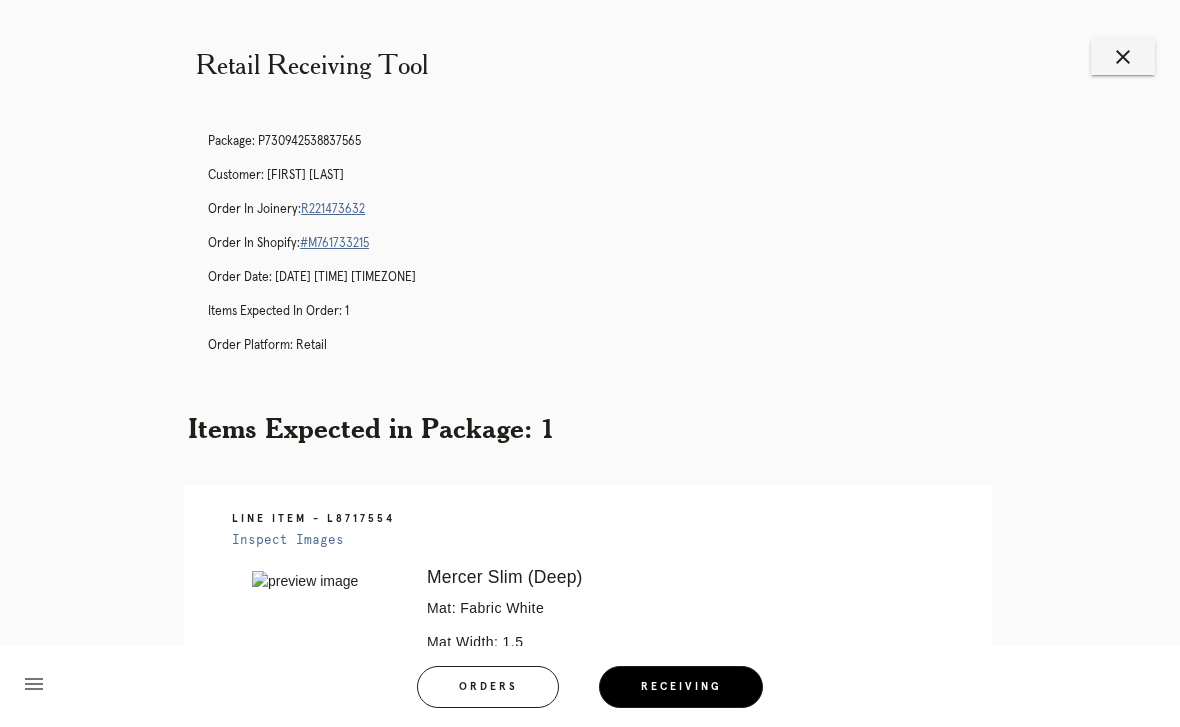 click on "Orders" at bounding box center [488, 687] 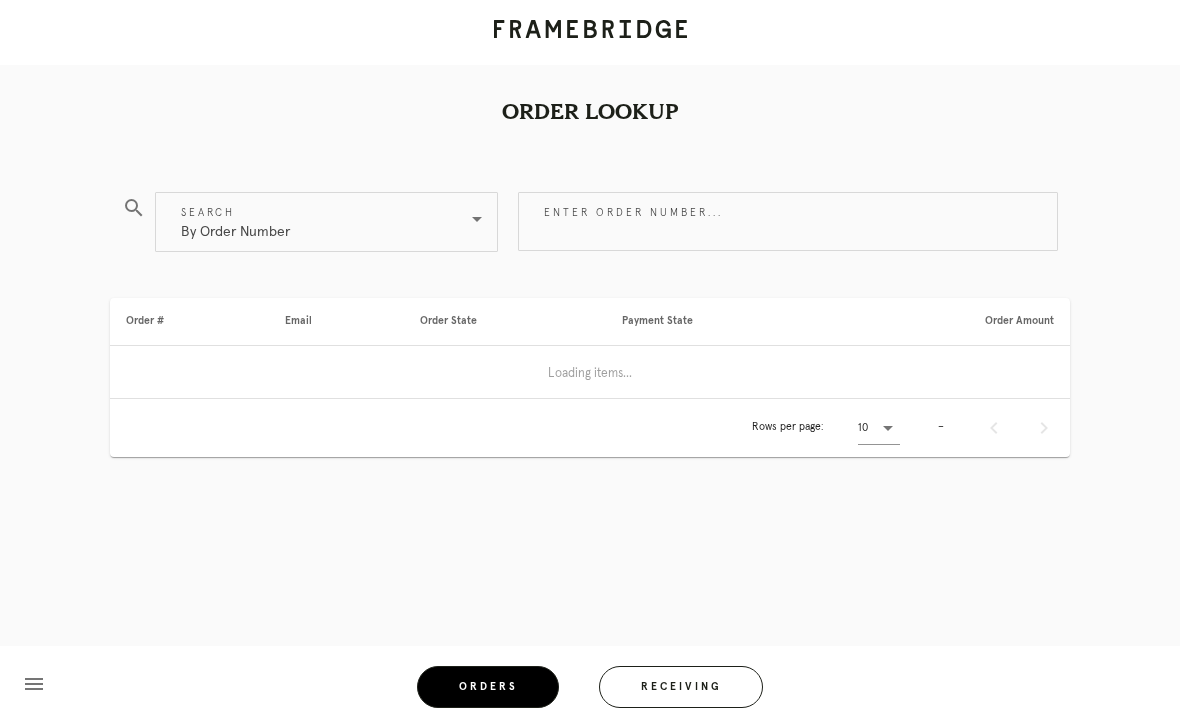 click on "Receiving" at bounding box center (681, 687) 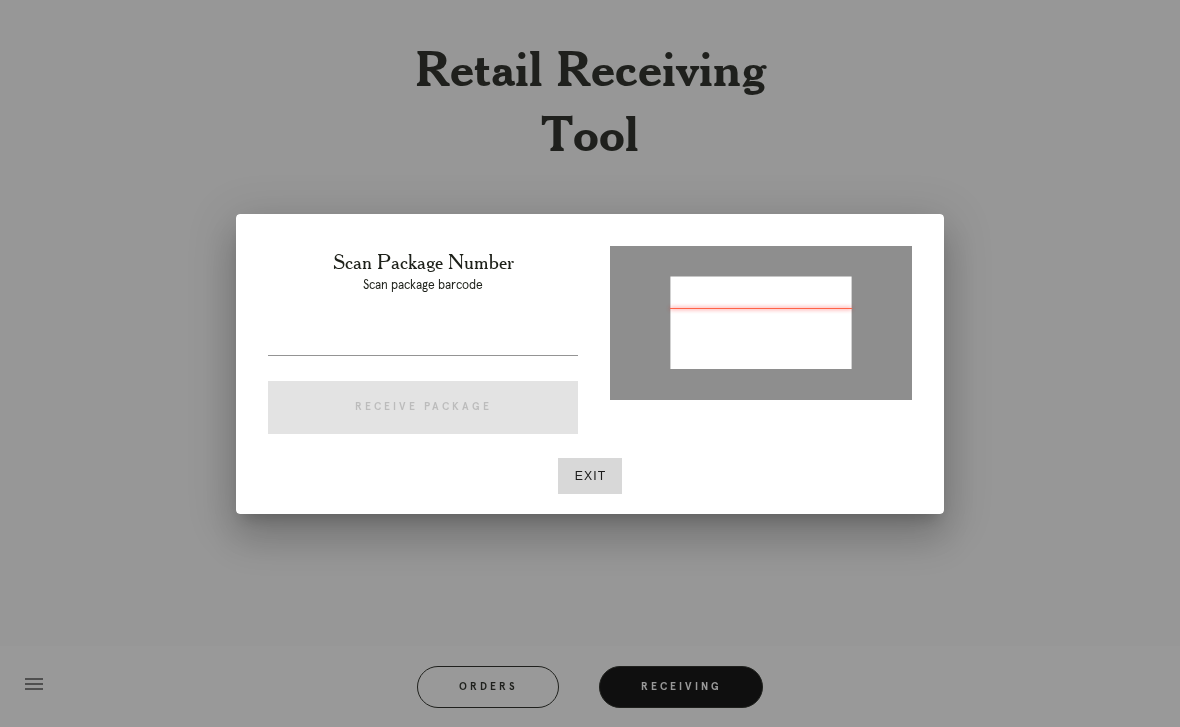 type on "P411702290567609" 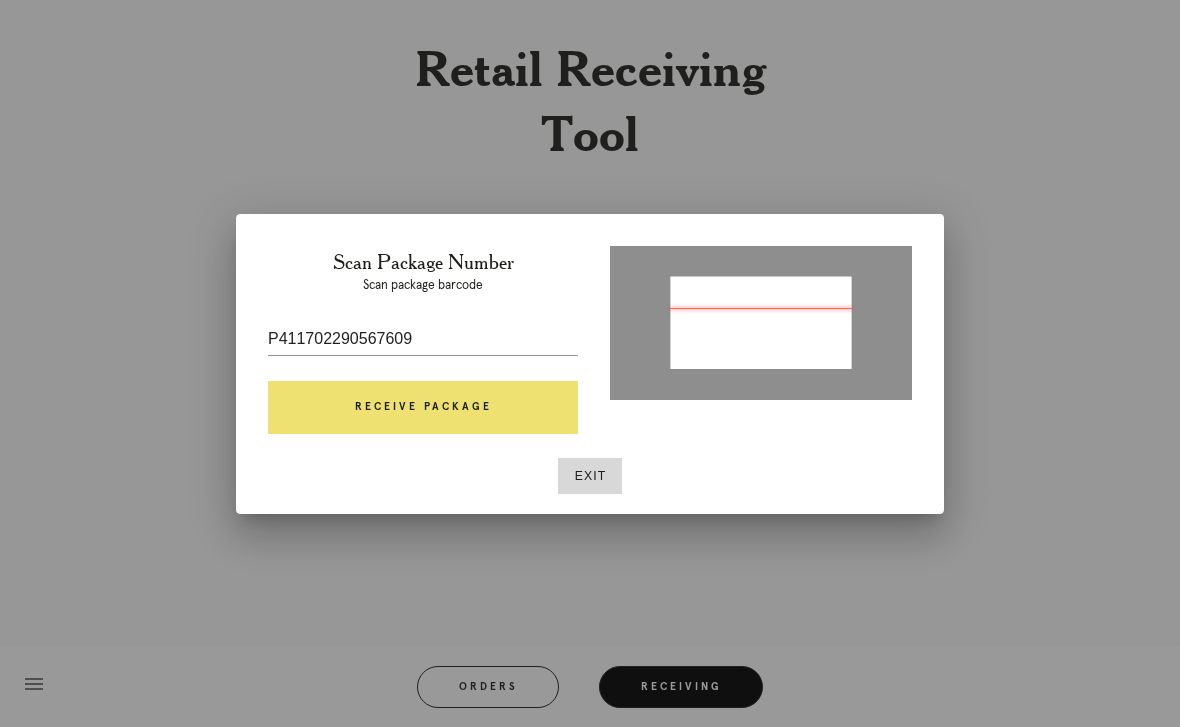 click on "Receive Package" at bounding box center [423, 408] 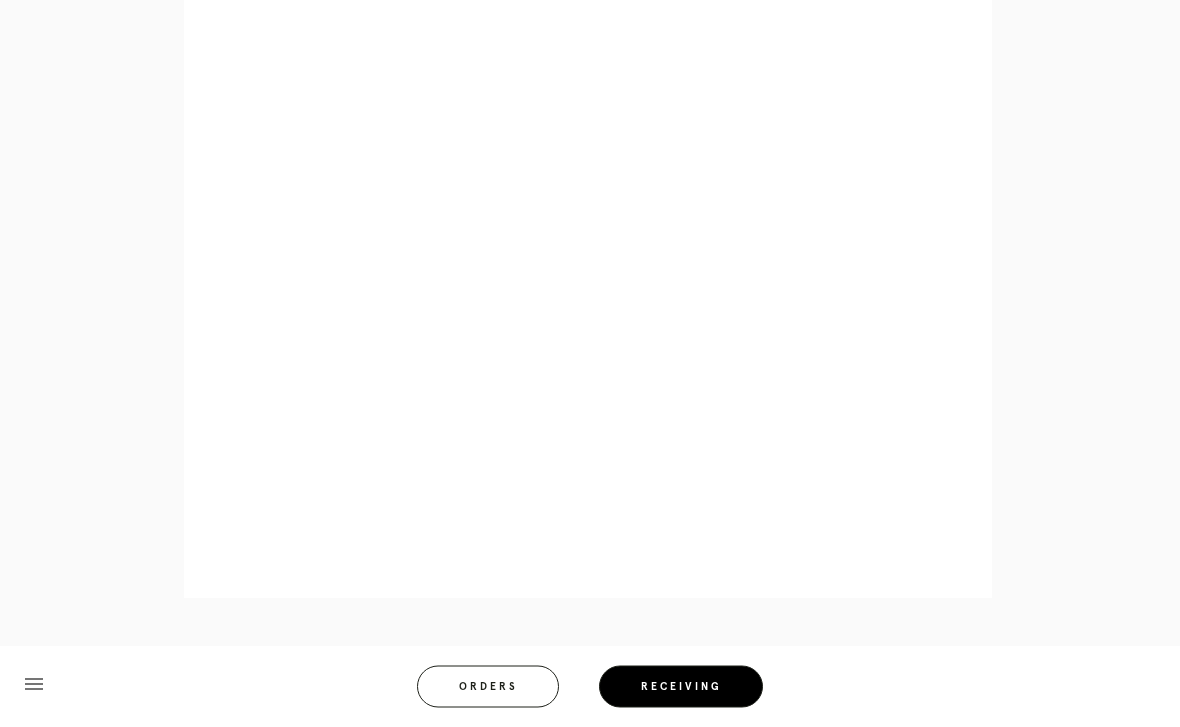 scroll, scrollTop: 895, scrollLeft: 0, axis: vertical 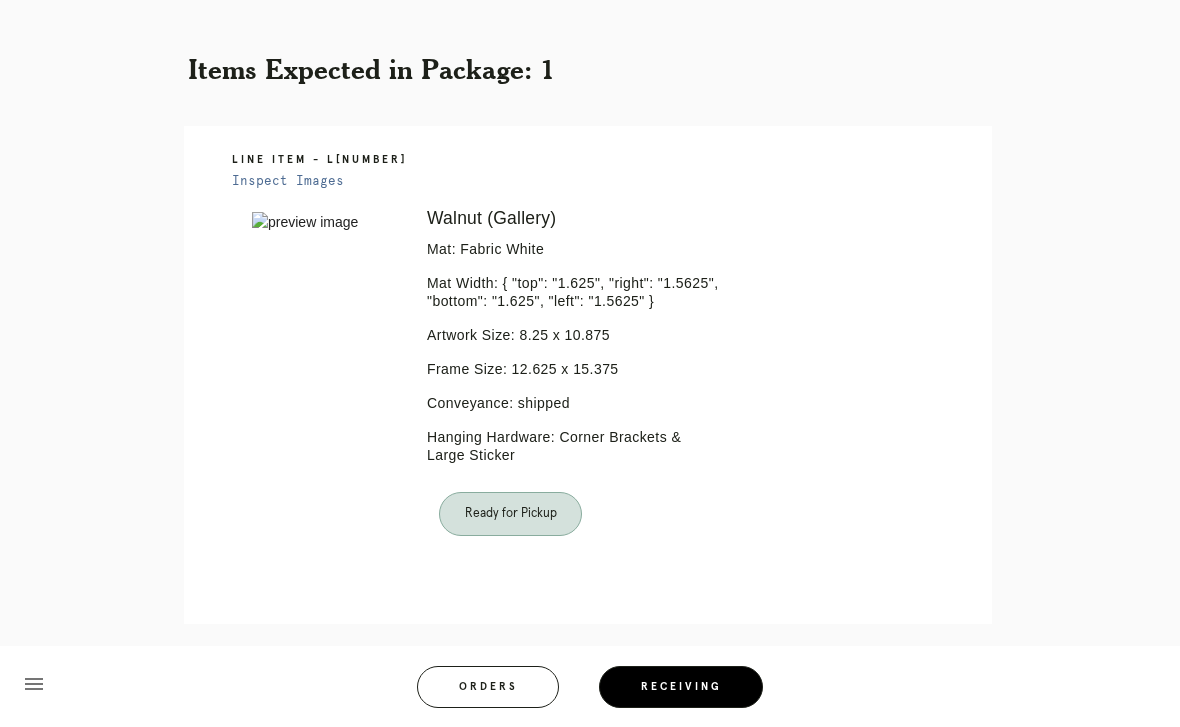click on "Orders" at bounding box center [488, 687] 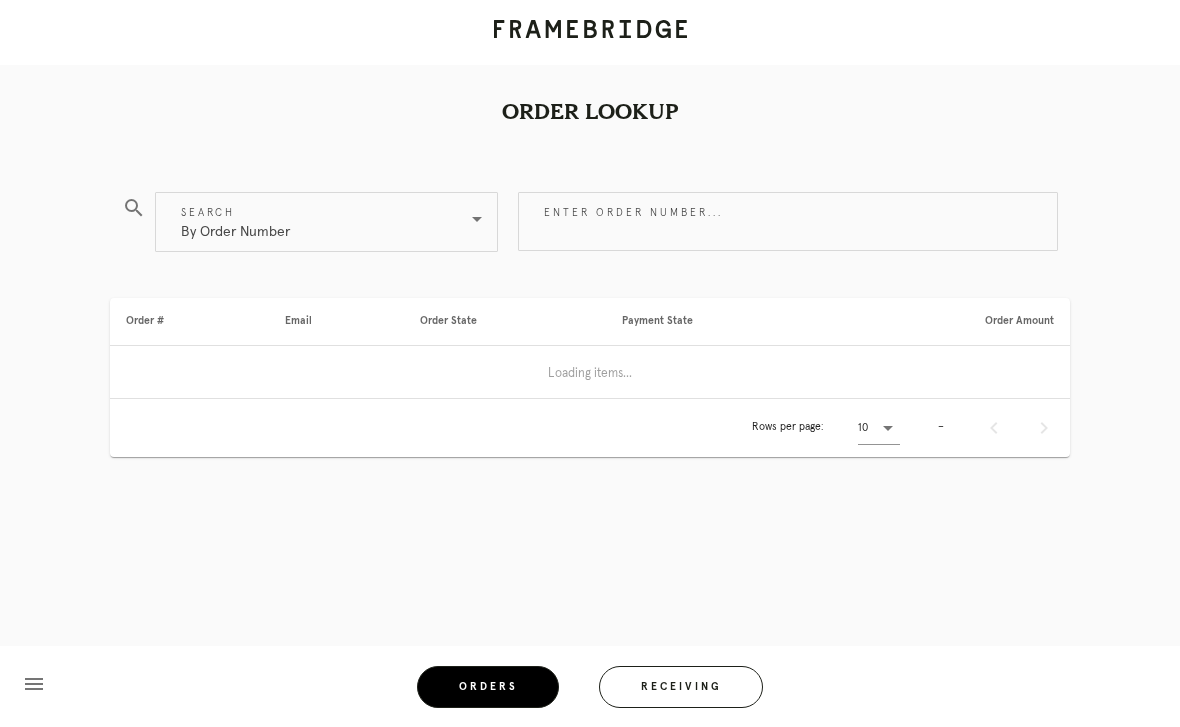 scroll, scrollTop: 0, scrollLeft: 0, axis: both 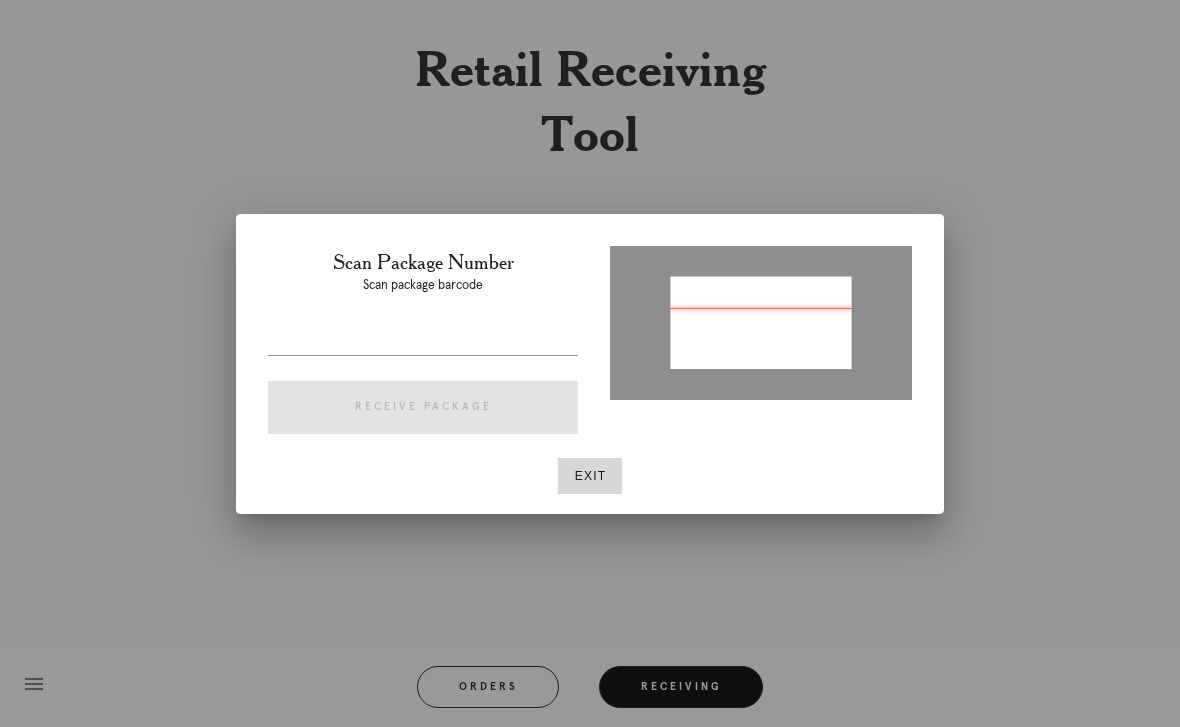 type on "P116619743403005" 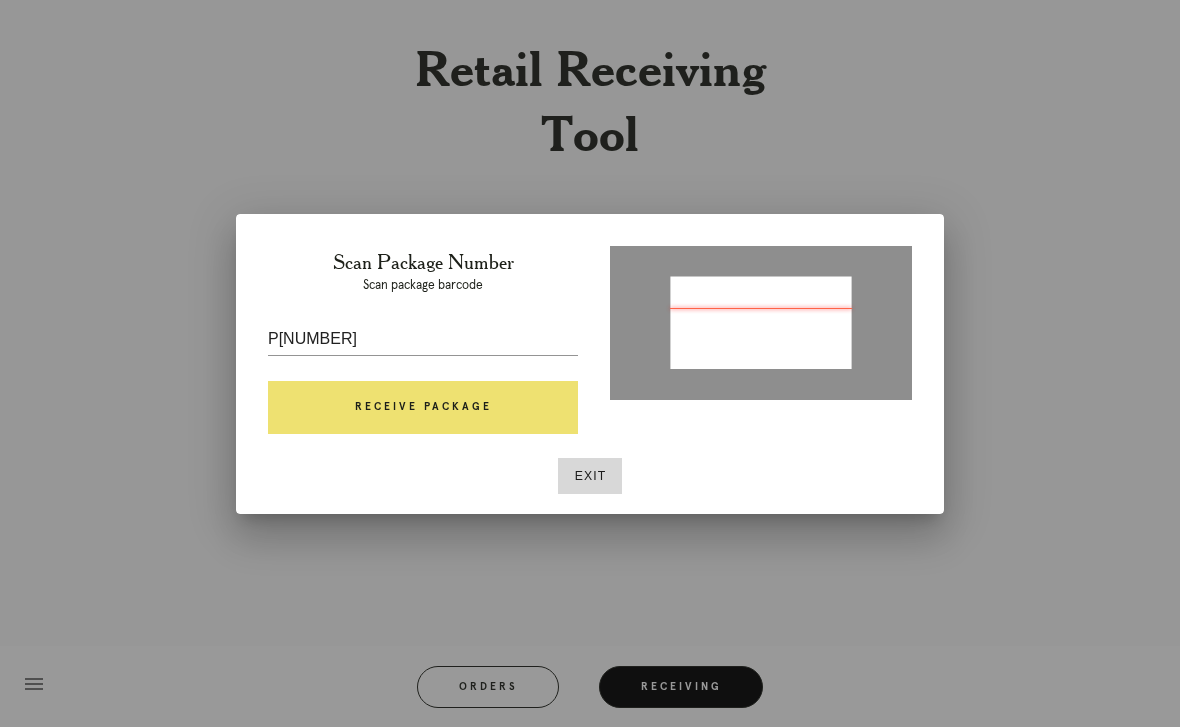 click on "Receive Package" at bounding box center [423, 408] 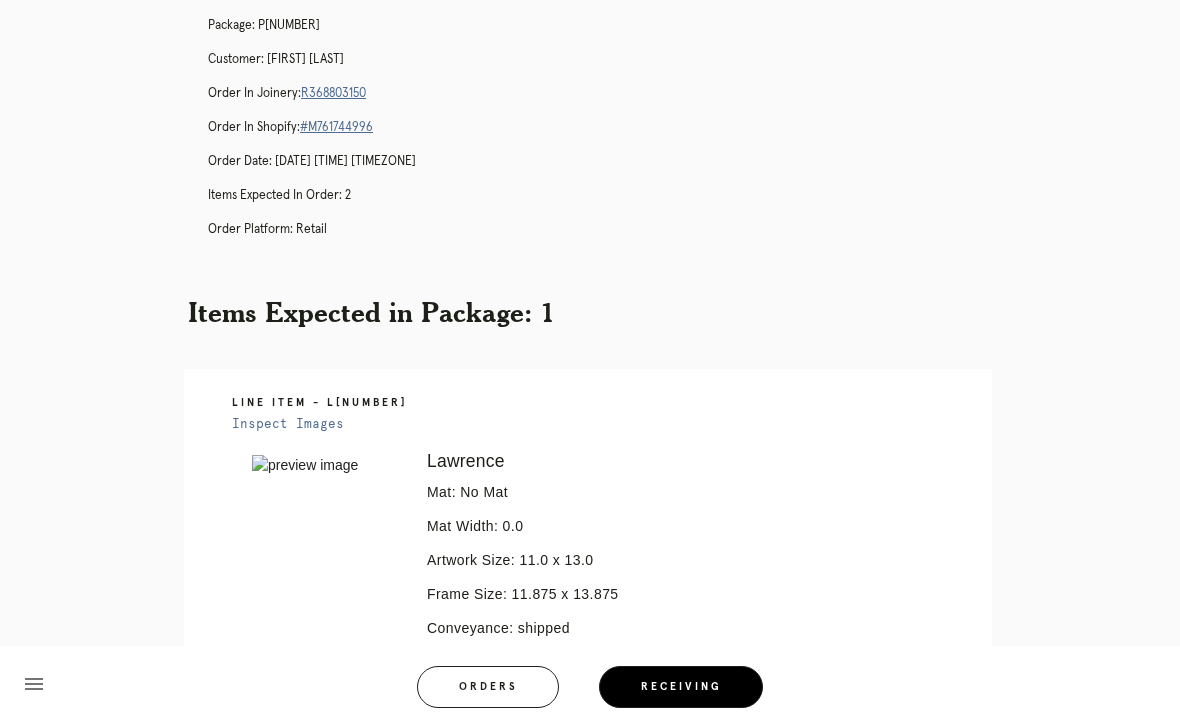 scroll, scrollTop: 401, scrollLeft: 0, axis: vertical 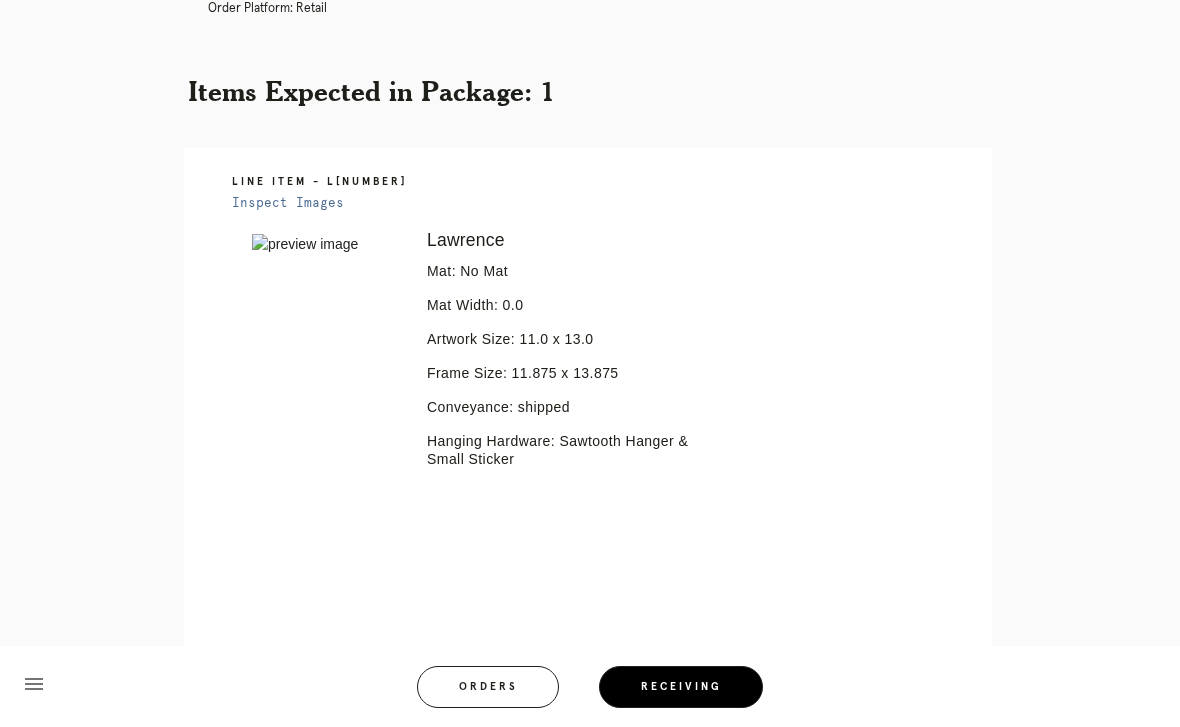 click on "Conveyance: shipped" at bounding box center [575, 407] 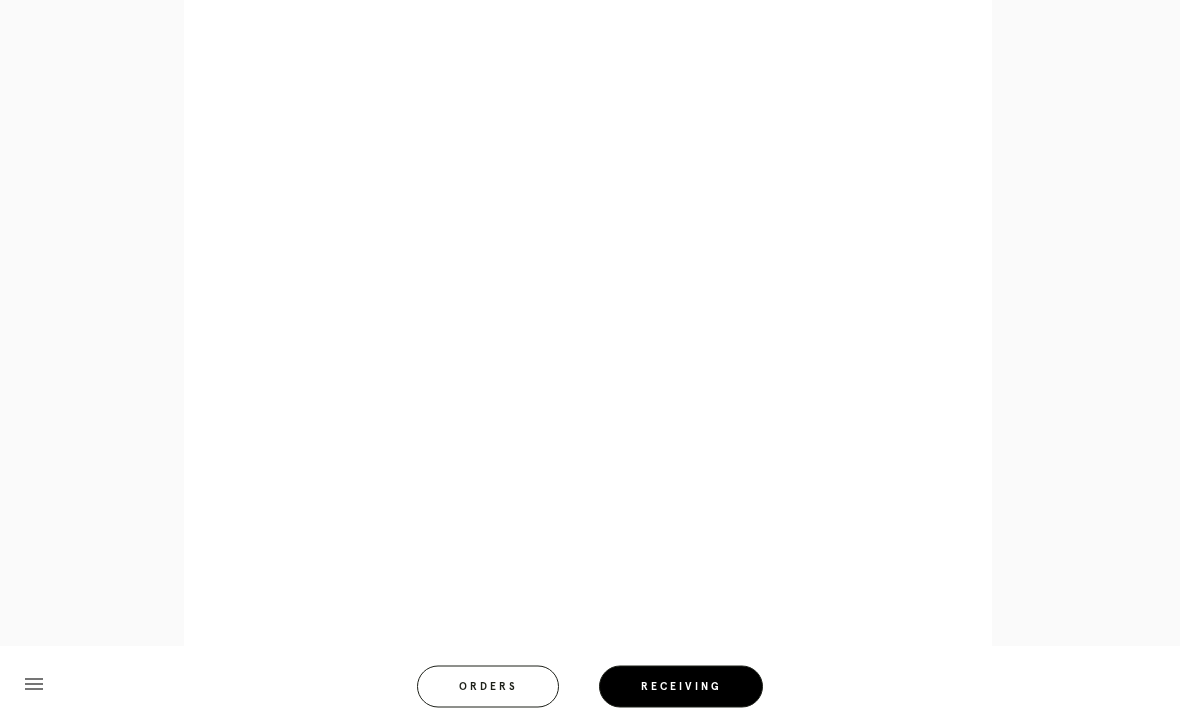 scroll, scrollTop: 877, scrollLeft: 0, axis: vertical 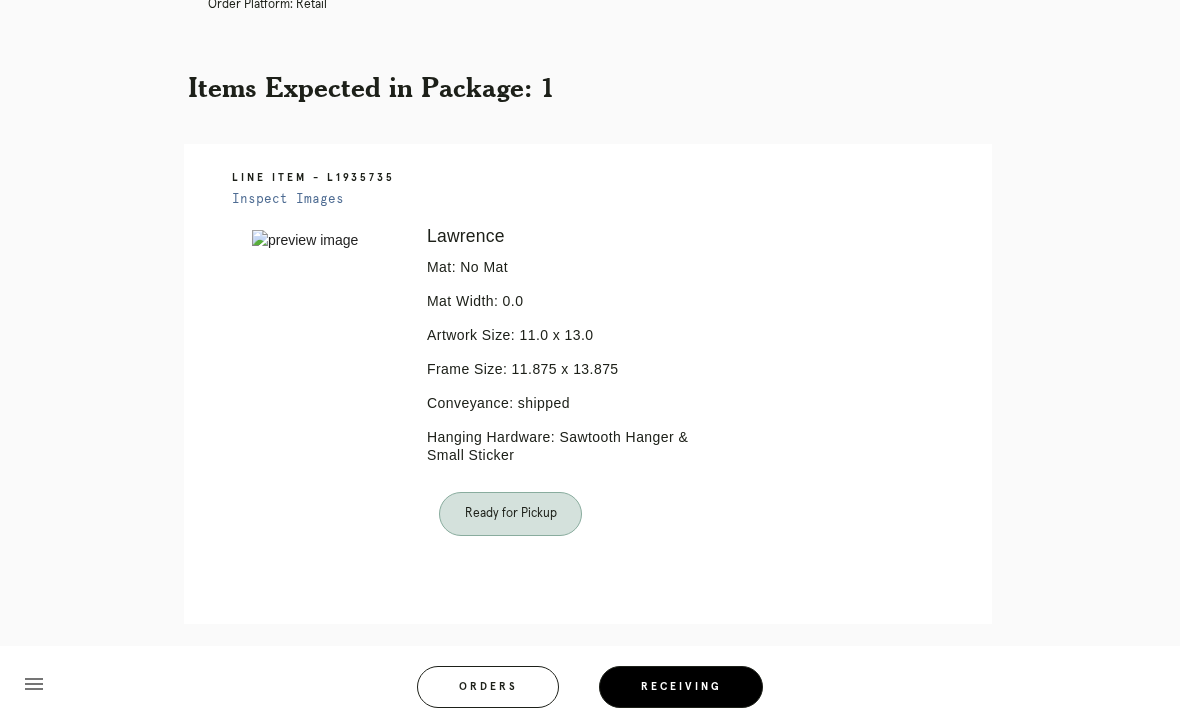 click on "Orders" at bounding box center (488, 687) 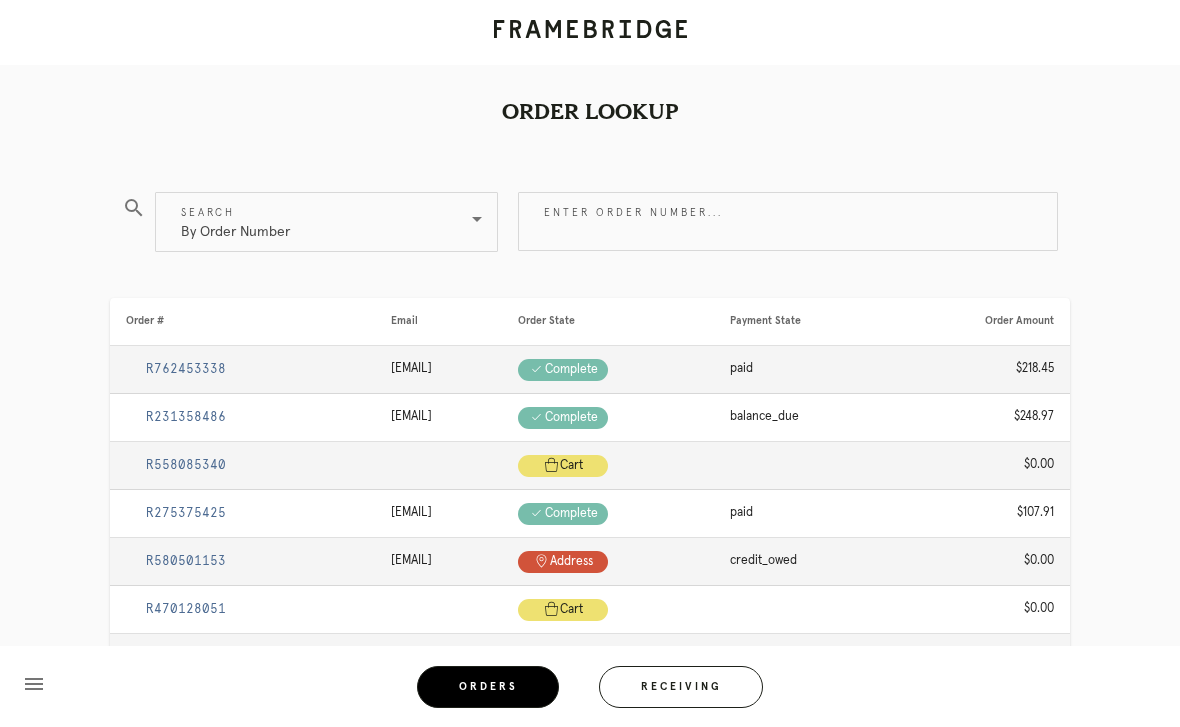 click on "Receiving" at bounding box center (681, 687) 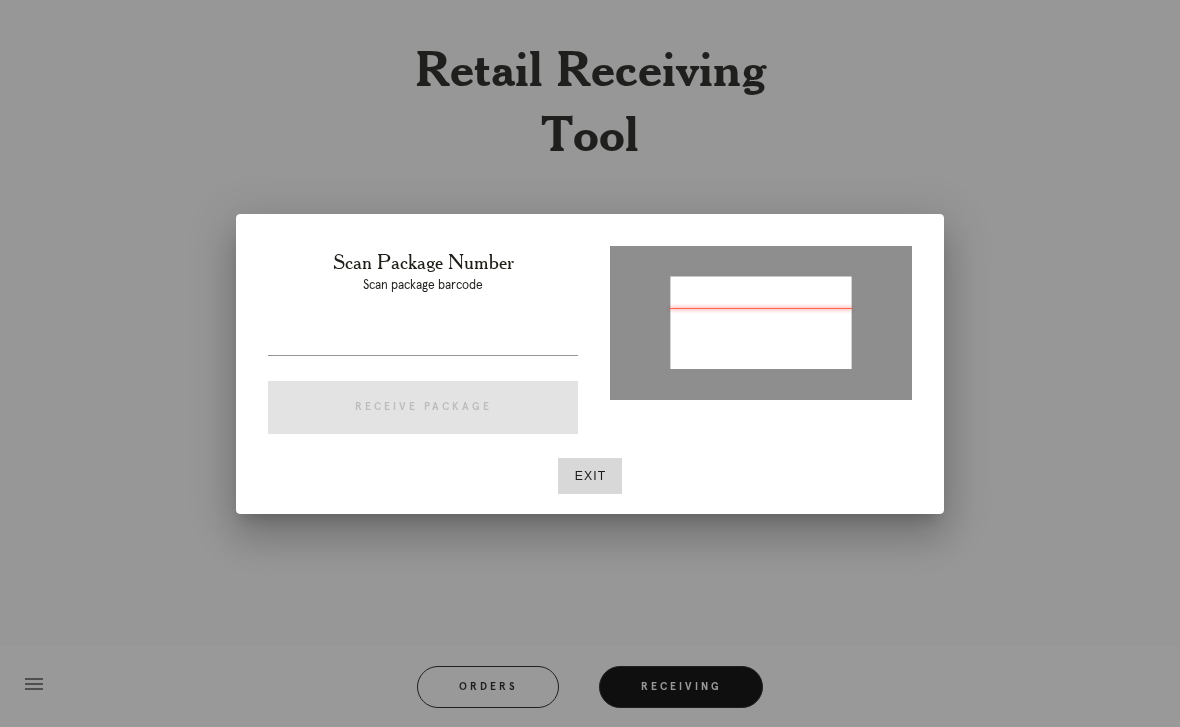type on "P248977360053933" 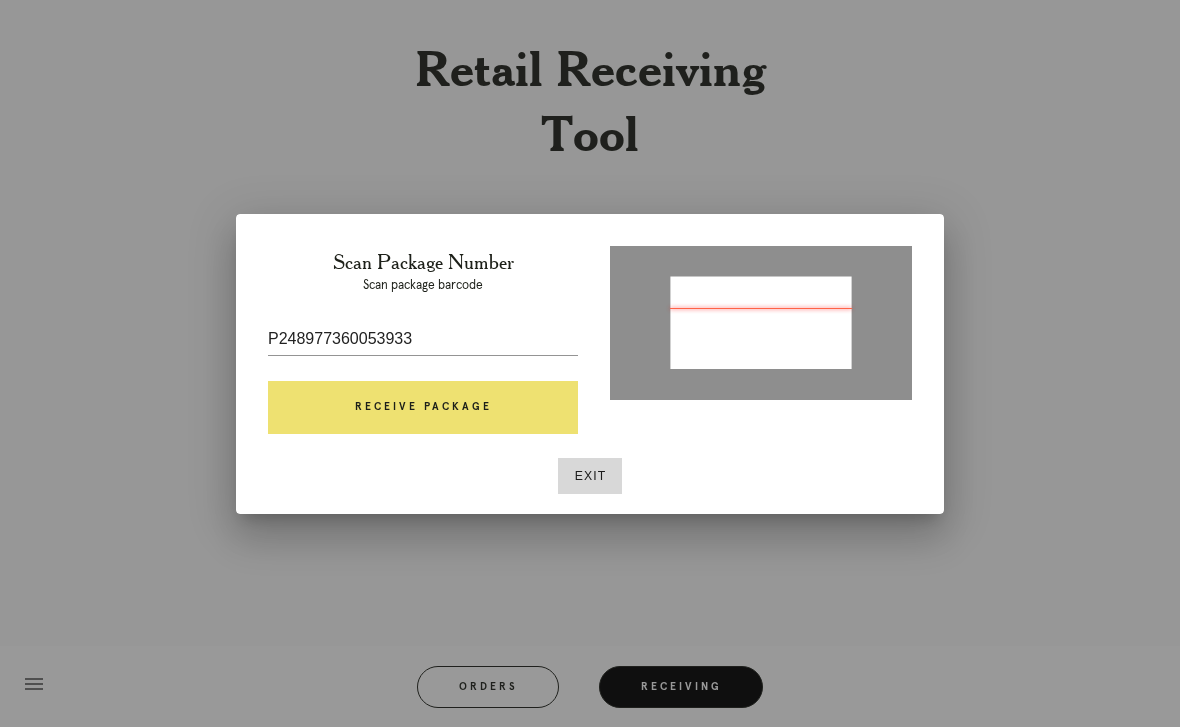 click on "Receive Package" at bounding box center [423, 408] 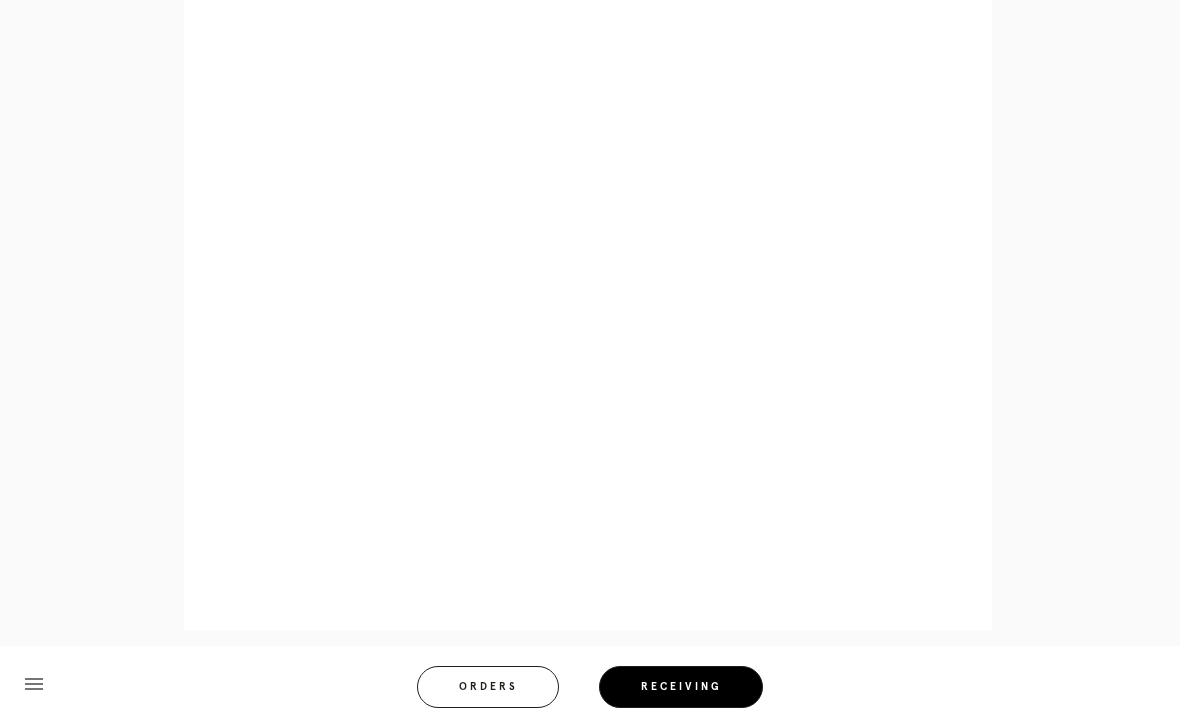 scroll, scrollTop: 965, scrollLeft: 0, axis: vertical 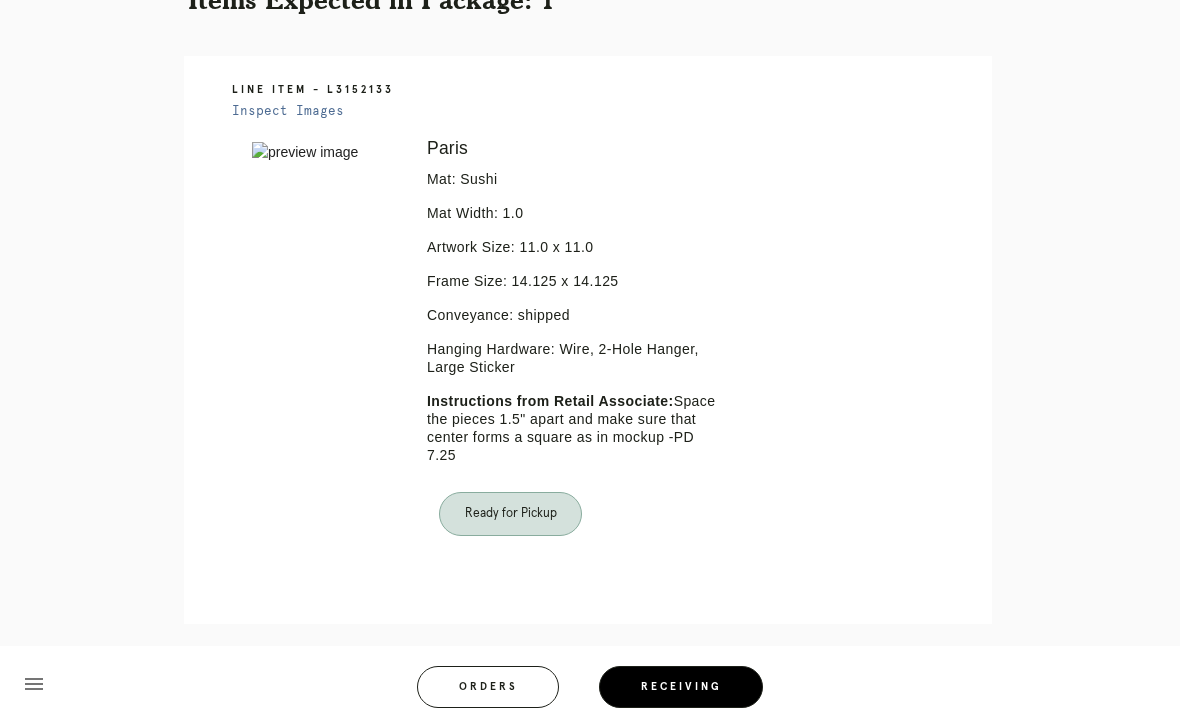 click on "Orders" at bounding box center (488, 687) 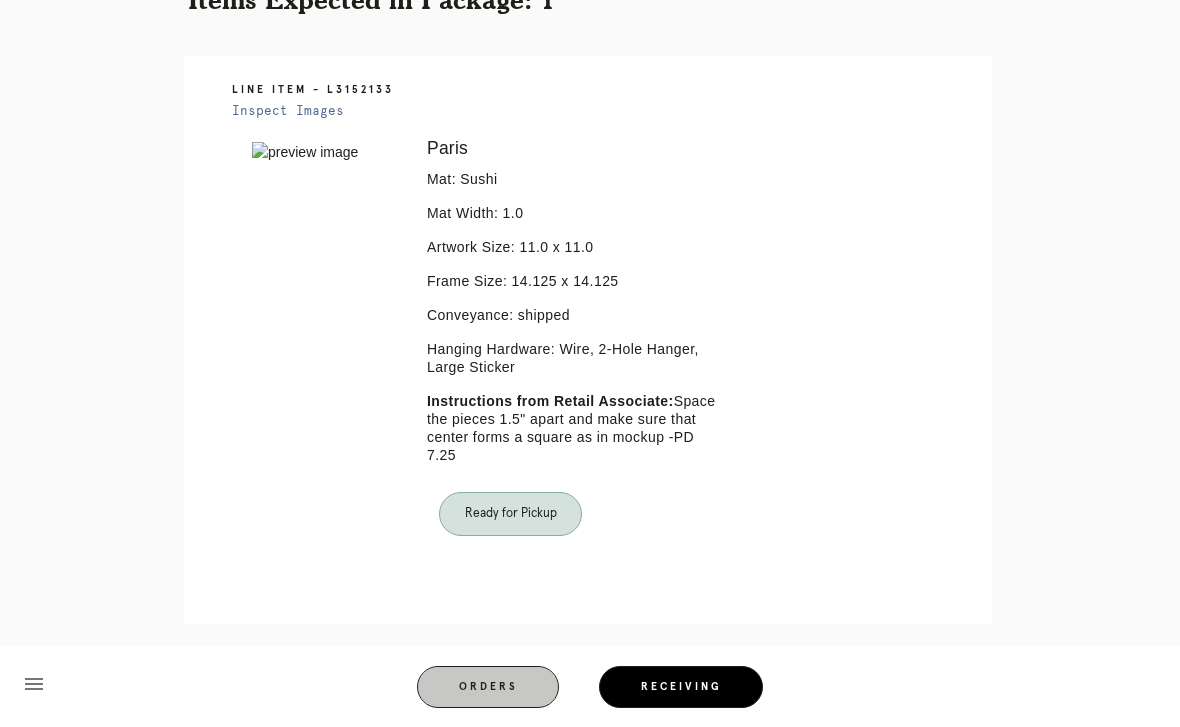 scroll, scrollTop: 0, scrollLeft: 0, axis: both 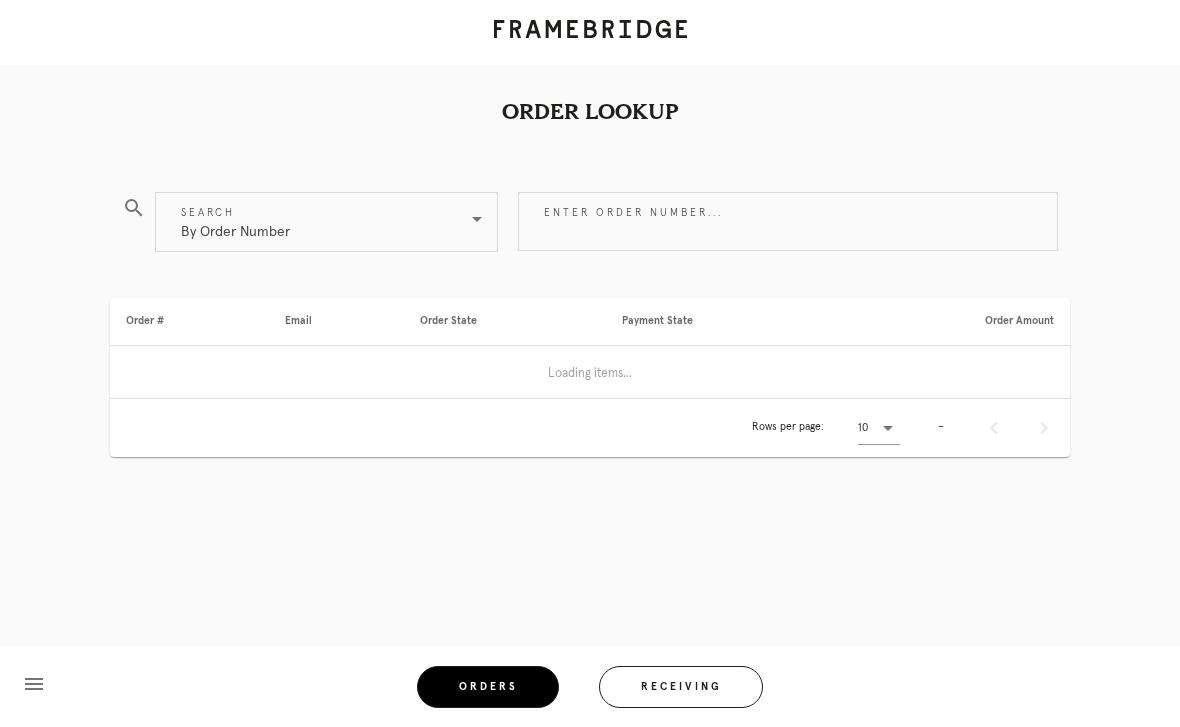 click on "Receiving" at bounding box center (681, 687) 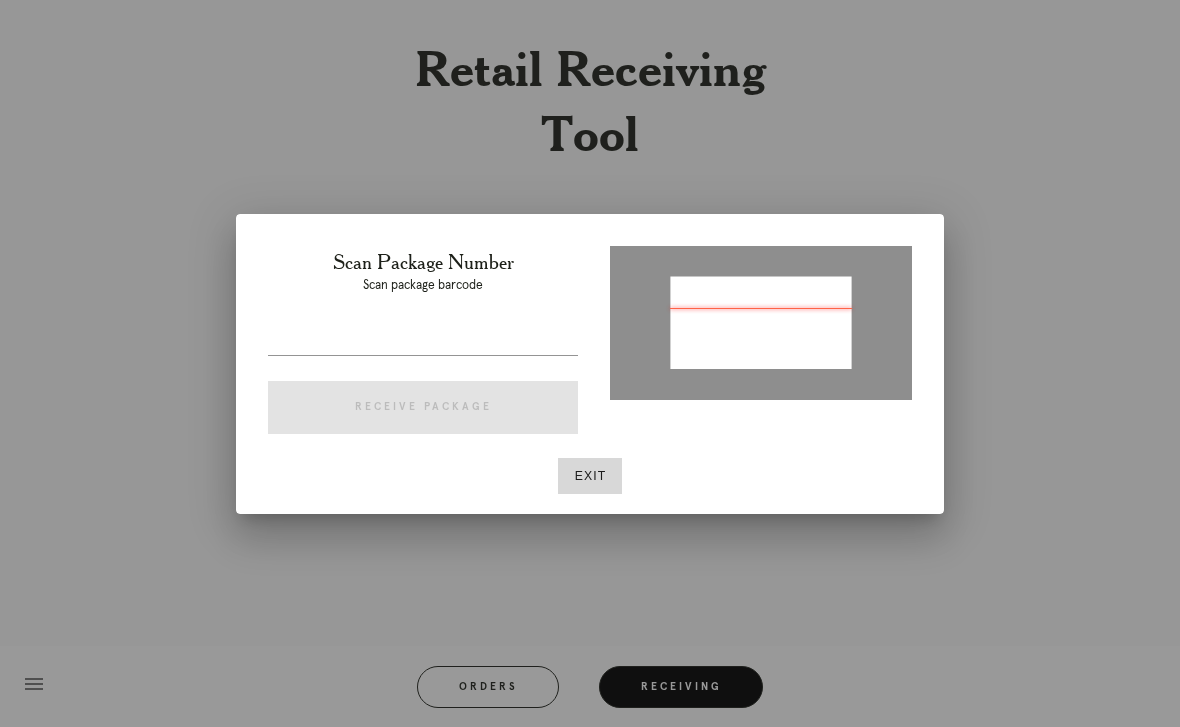 type on "P960677139479021" 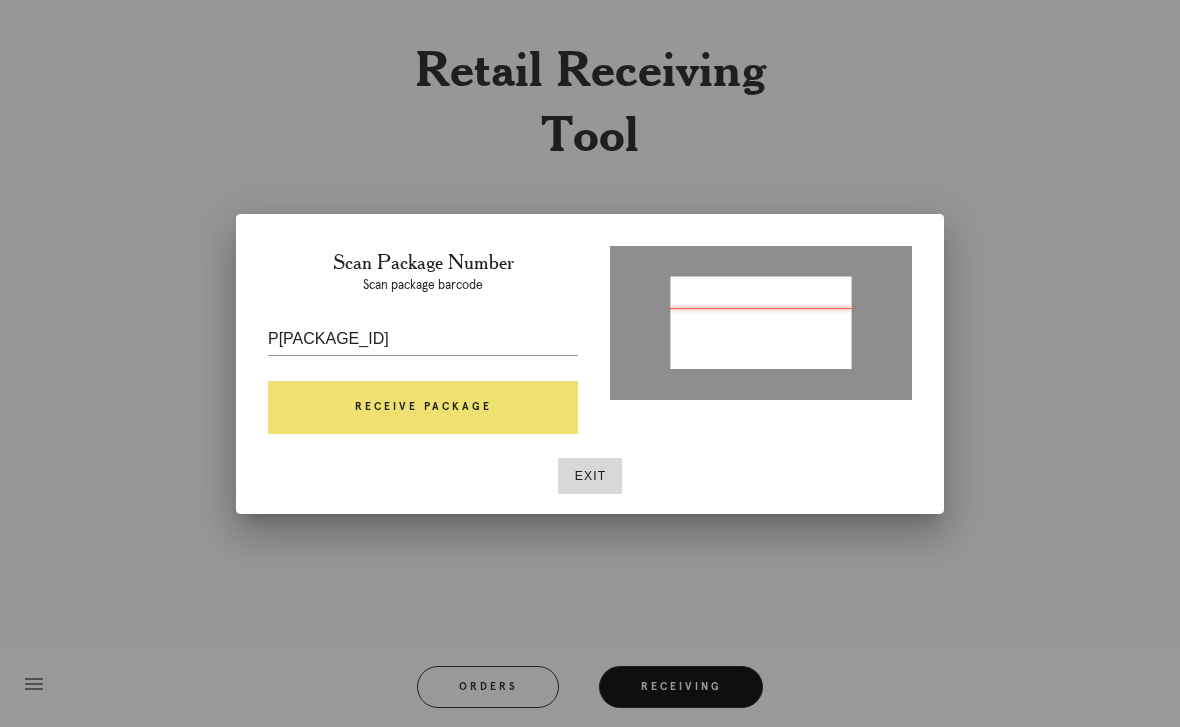 click on "Receive Package" at bounding box center (423, 408) 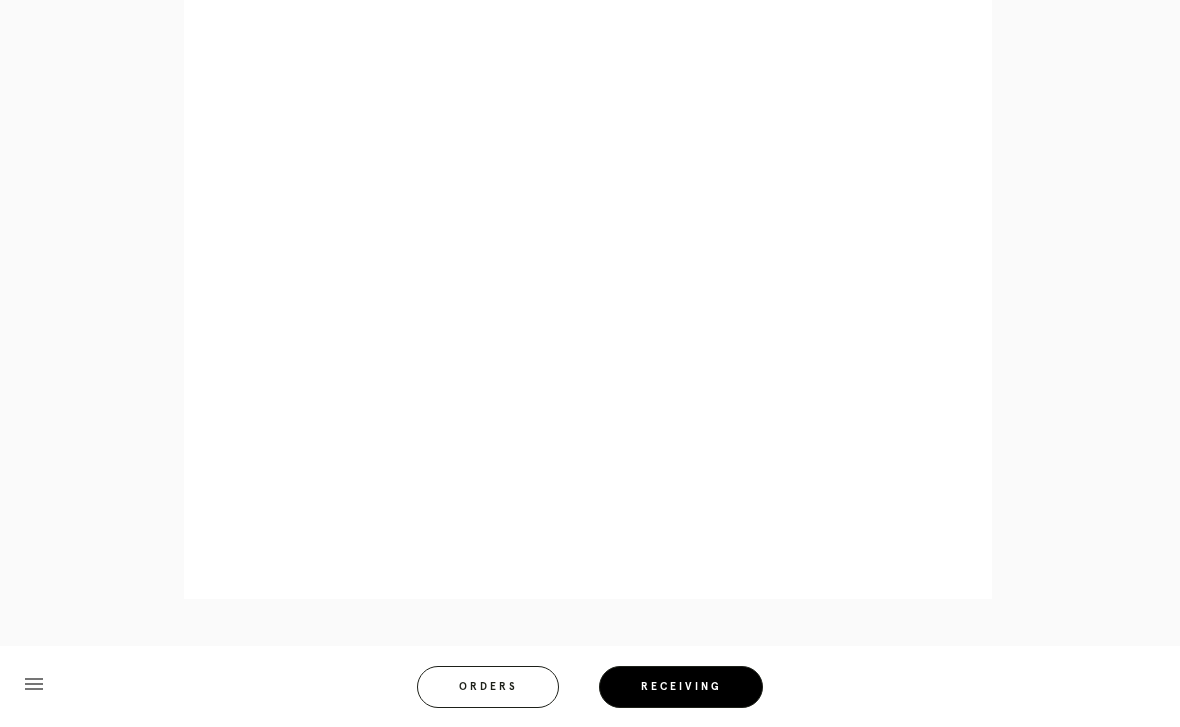 scroll, scrollTop: 1821, scrollLeft: 0, axis: vertical 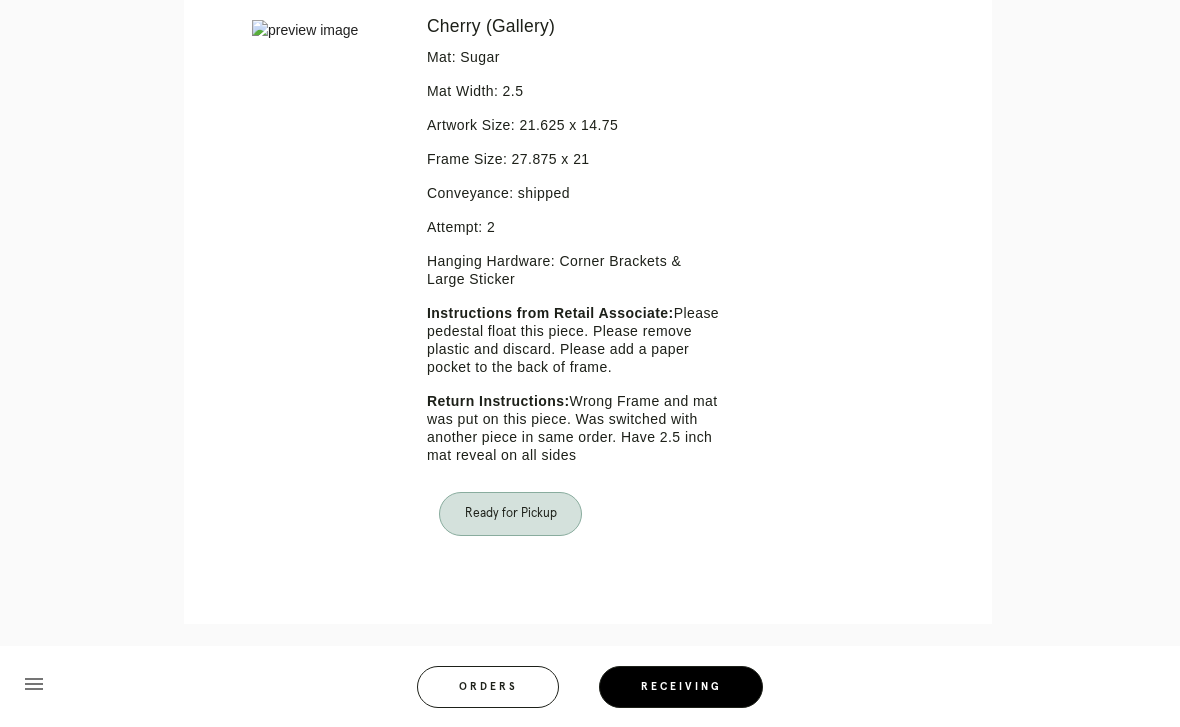 click on "Orders" at bounding box center [488, 687] 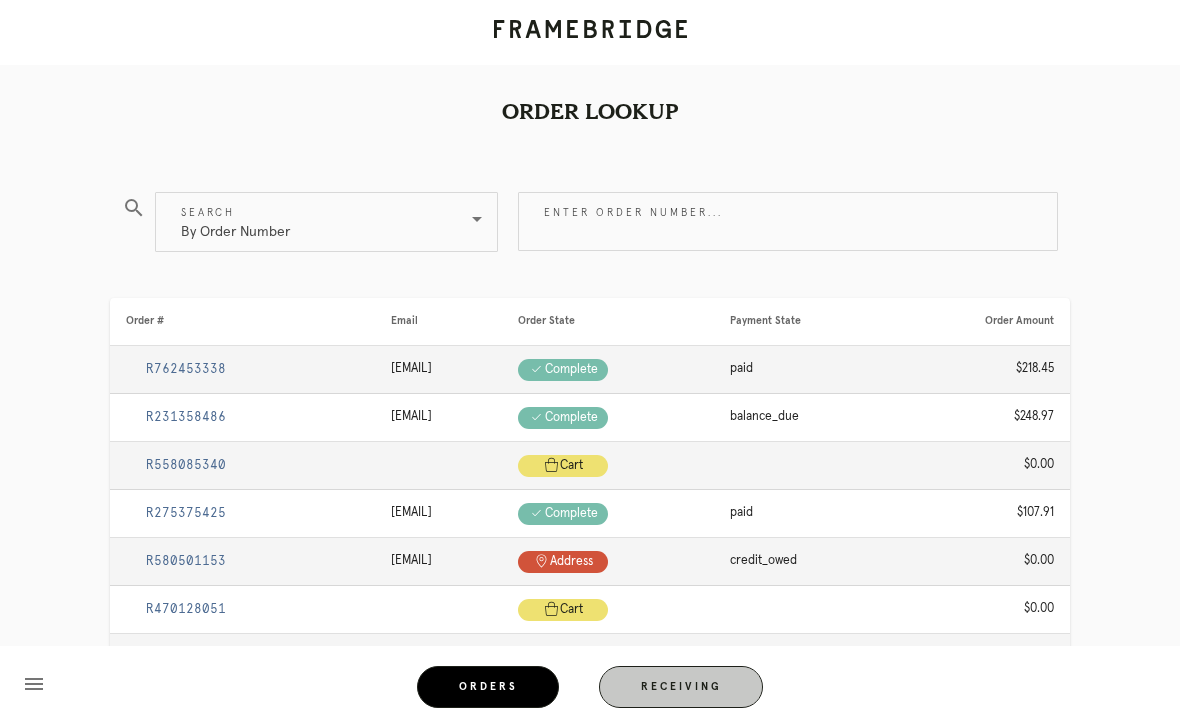 click on "Receiving" at bounding box center (681, 687) 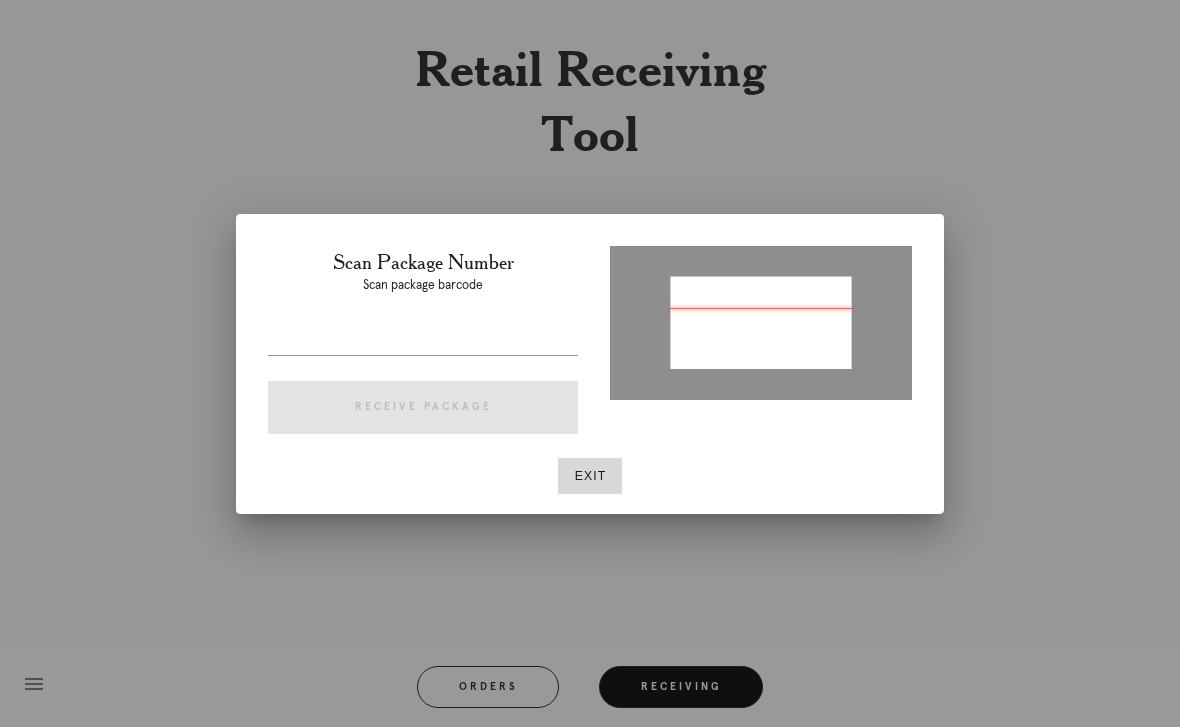 type on "[NUMBER]" 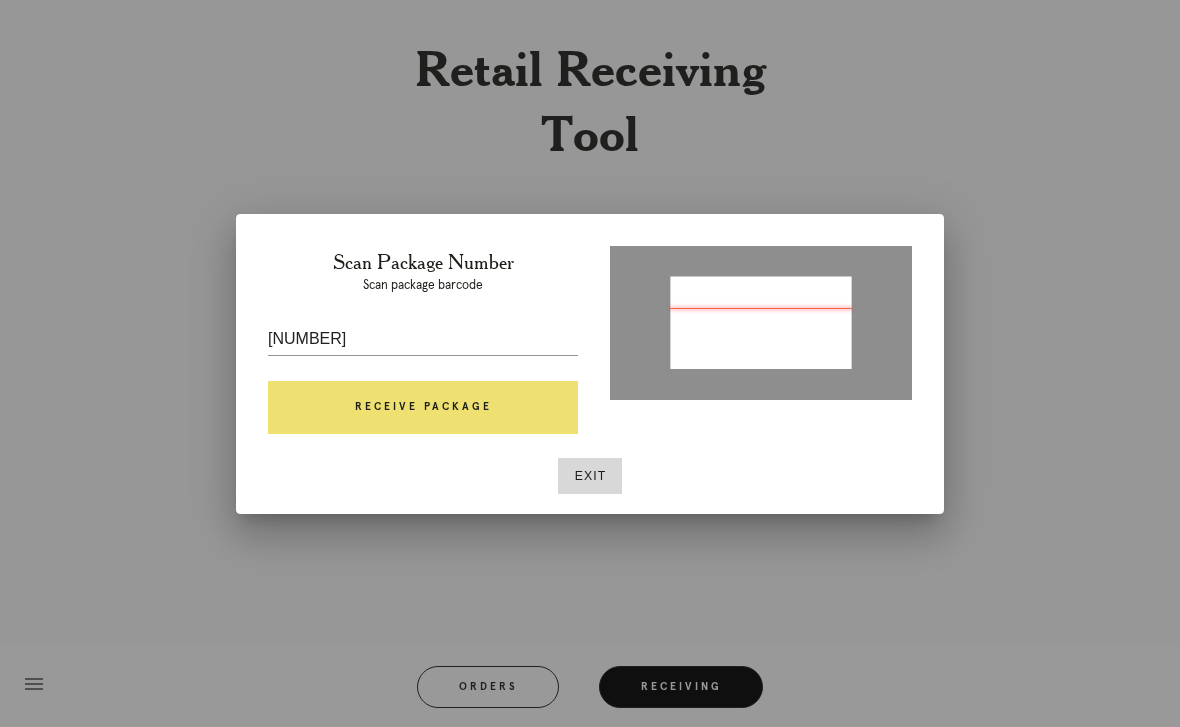 click at bounding box center [423, 370] 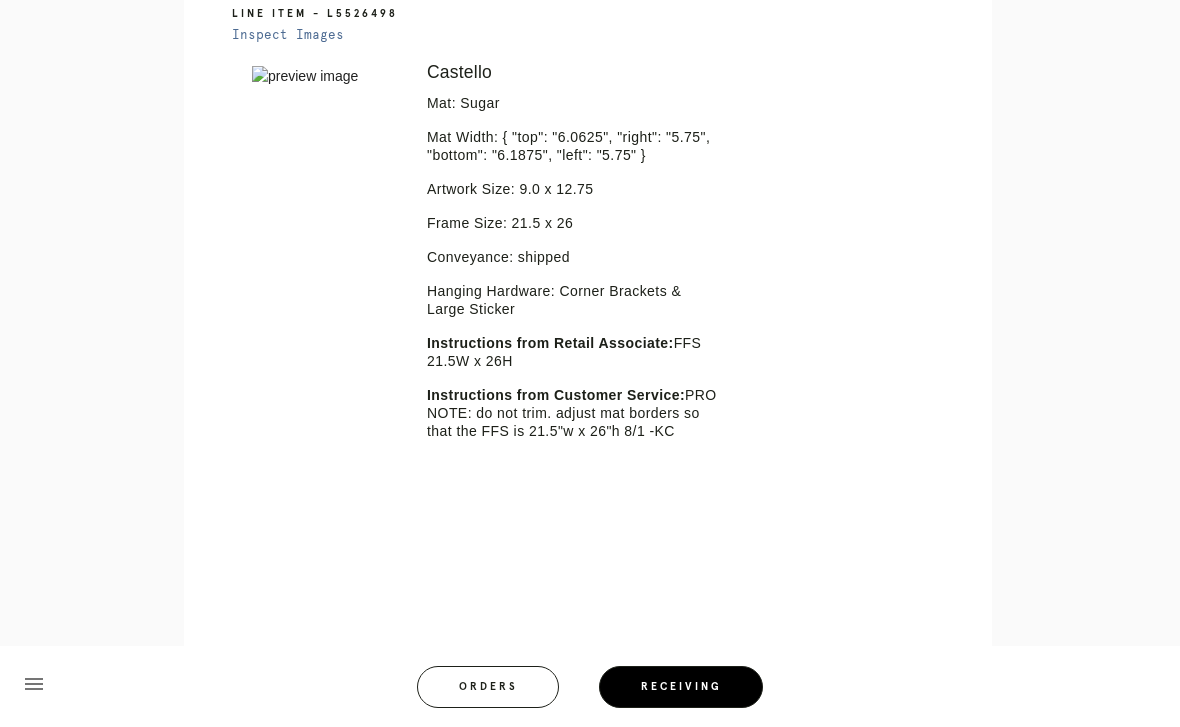 scroll, scrollTop: 541, scrollLeft: 0, axis: vertical 